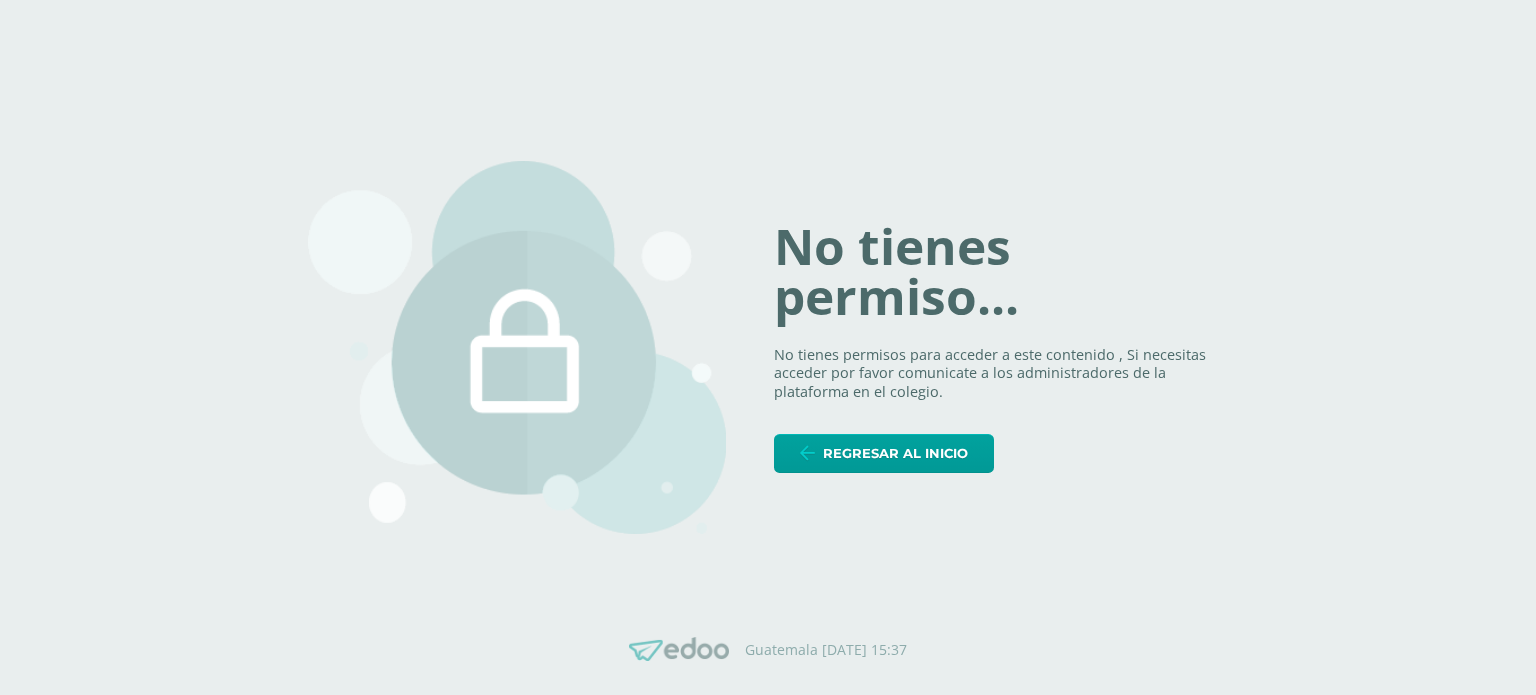 scroll, scrollTop: 0, scrollLeft: 0, axis: both 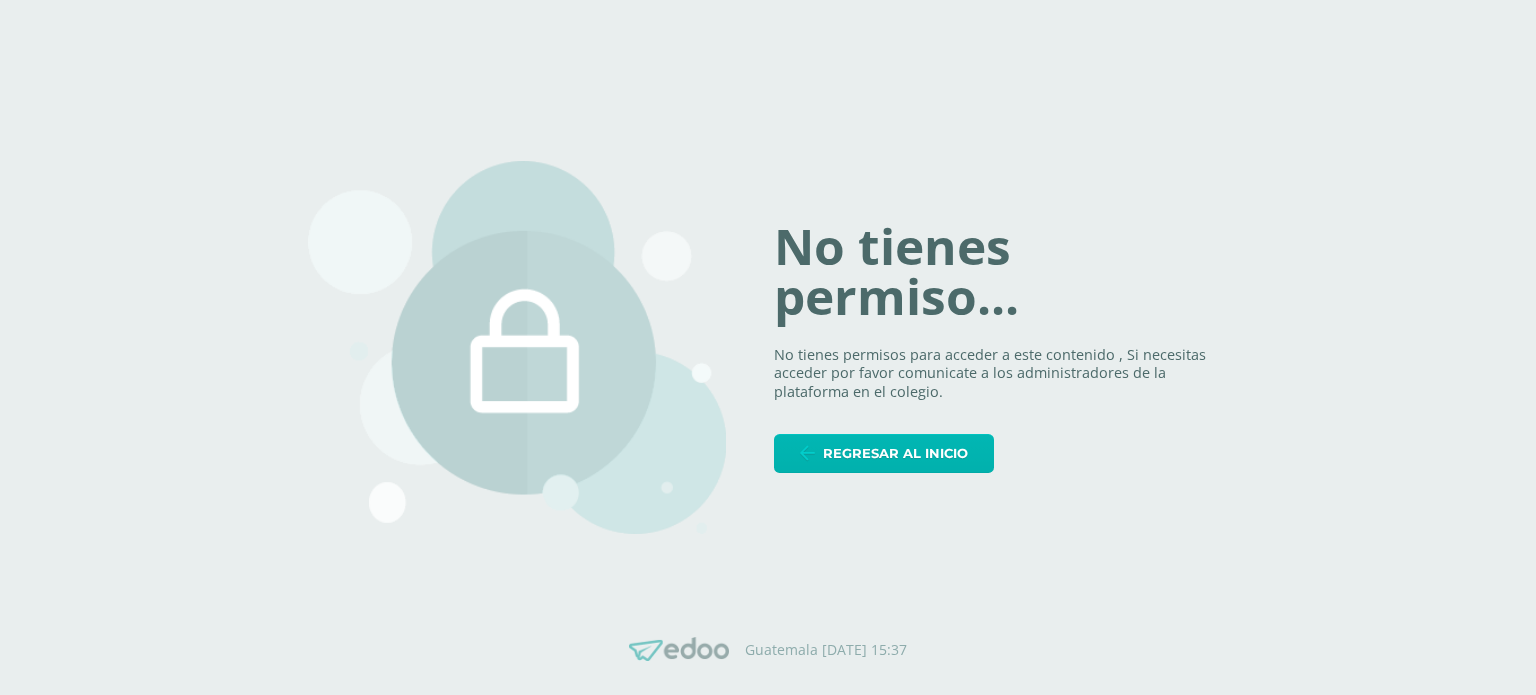 click on "Regresar al inicio" at bounding box center [895, 453] 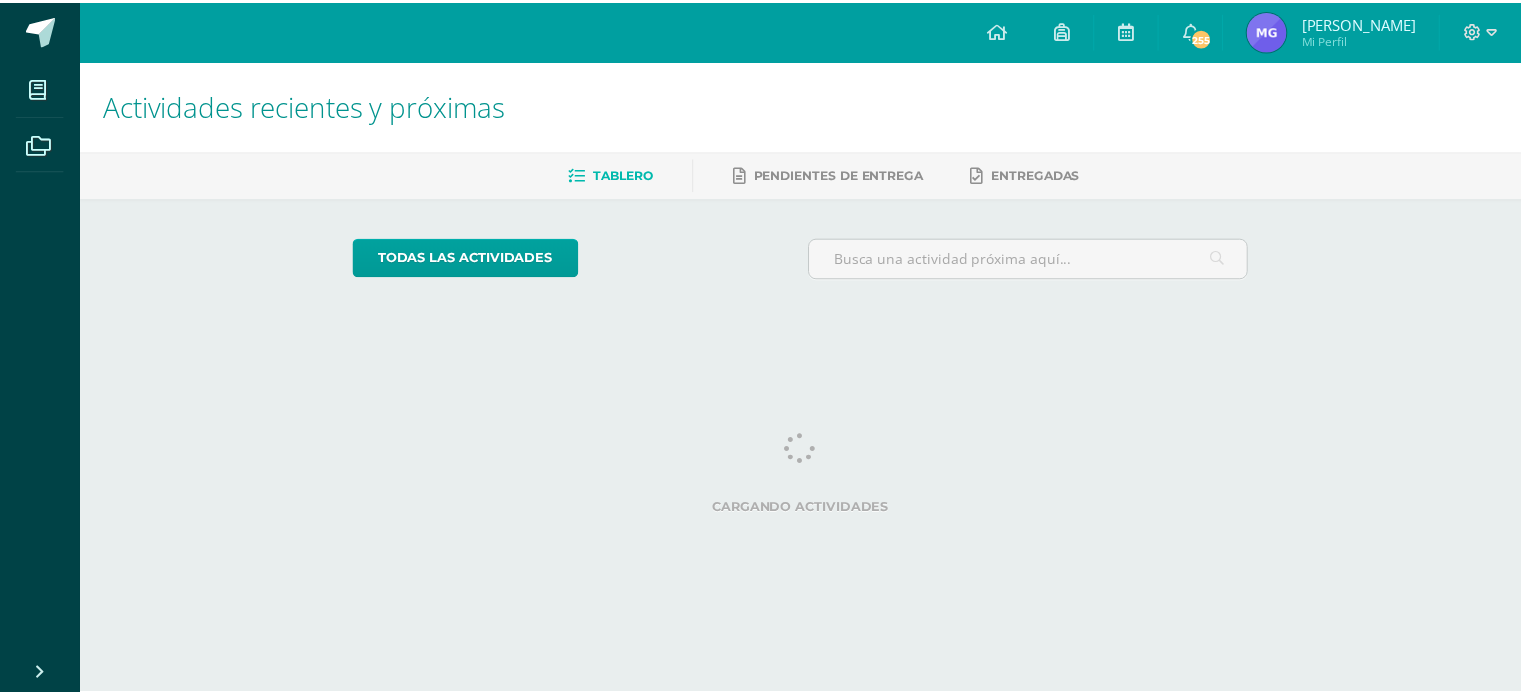 scroll, scrollTop: 0, scrollLeft: 0, axis: both 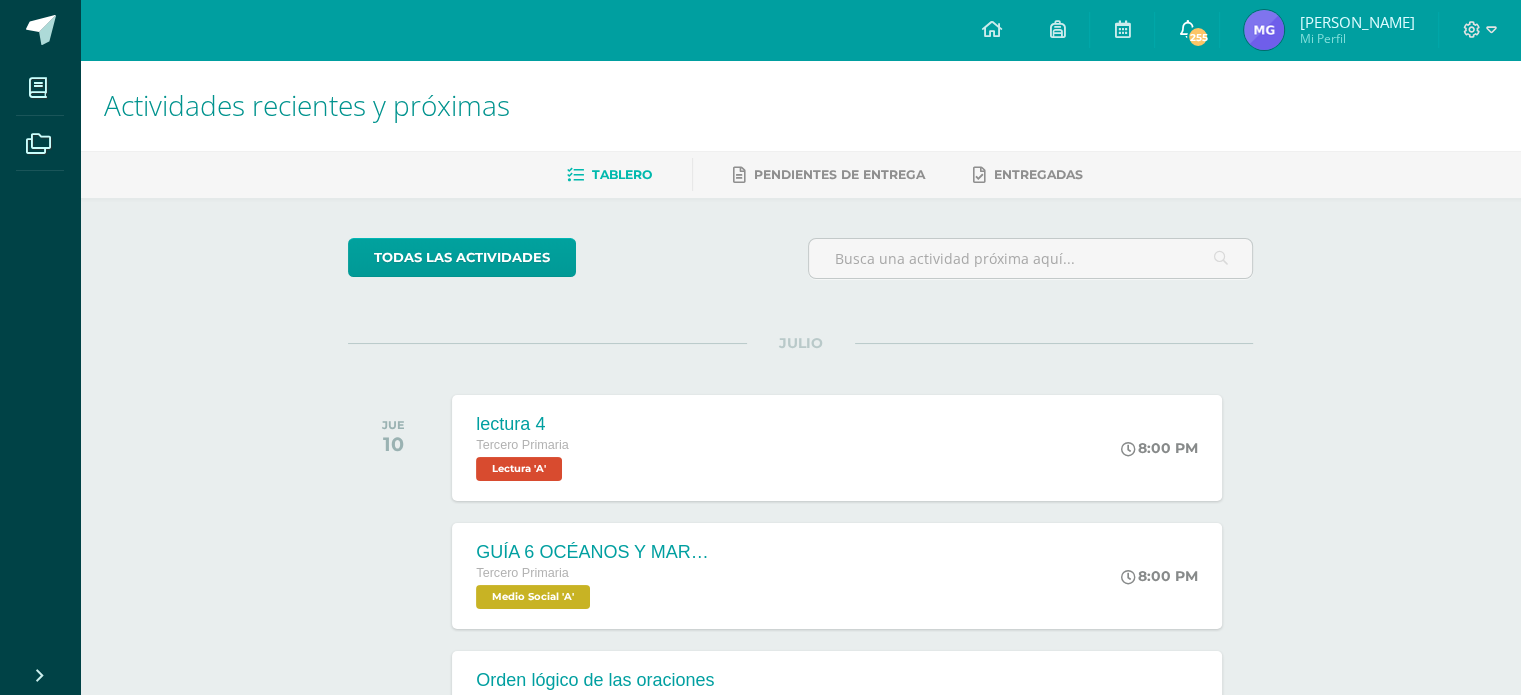 click on "255" at bounding box center [1198, 37] 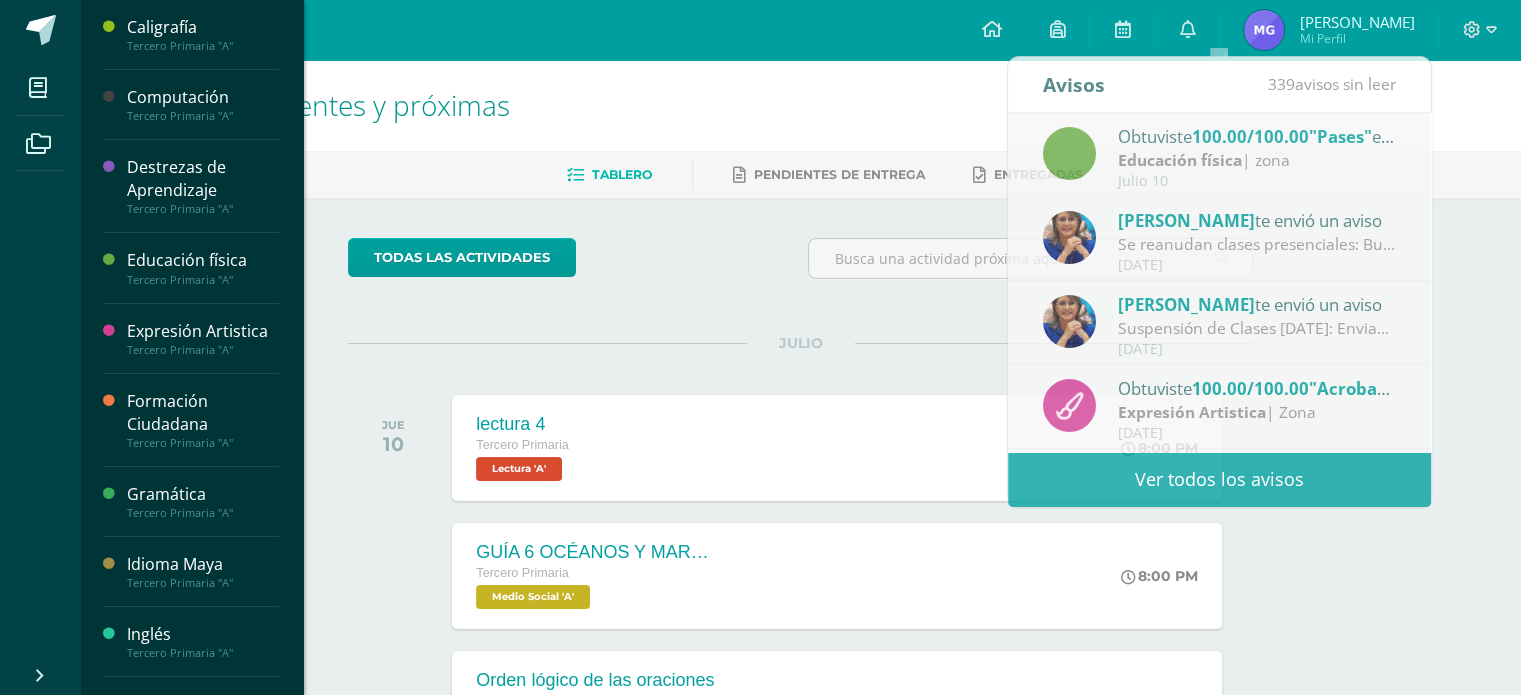 click on "Inglés" at bounding box center (203, 634) 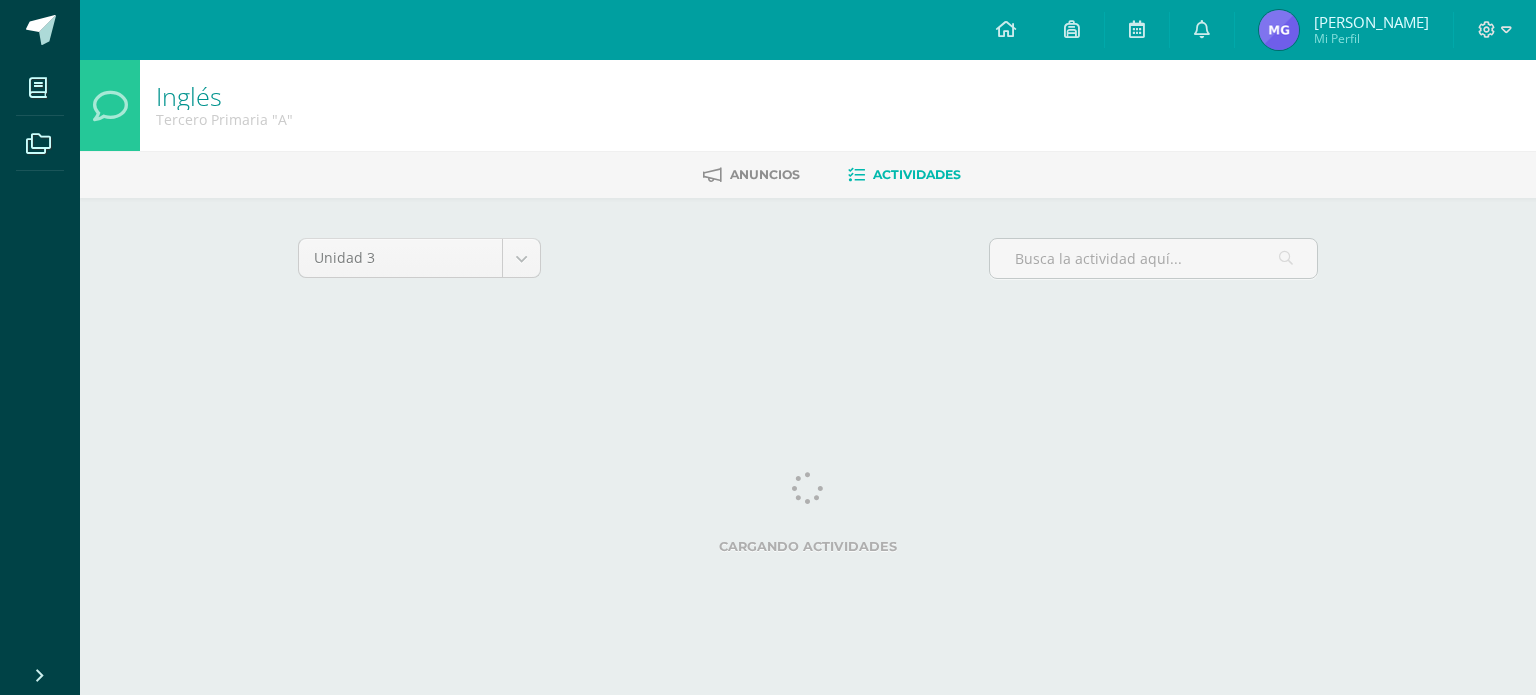 scroll, scrollTop: 0, scrollLeft: 0, axis: both 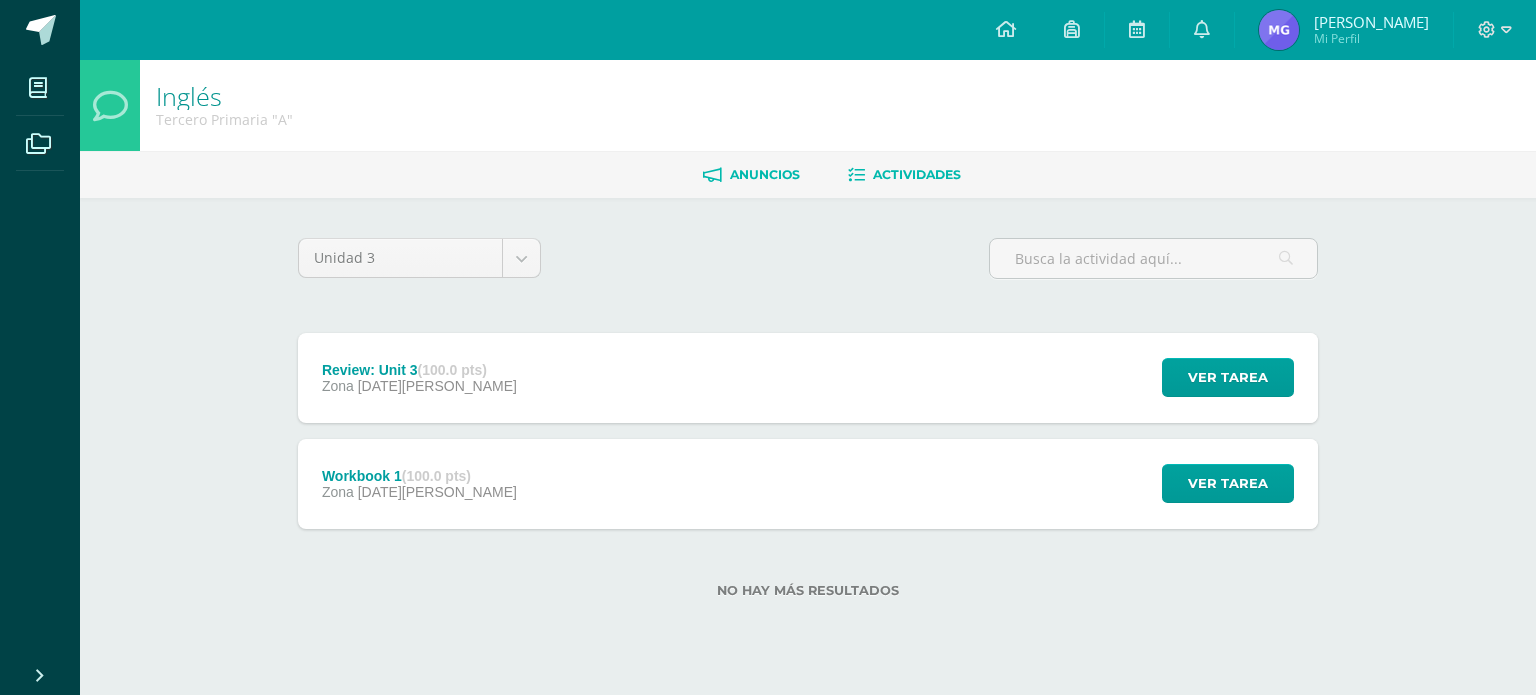 click on "Anuncios" at bounding box center [751, 175] 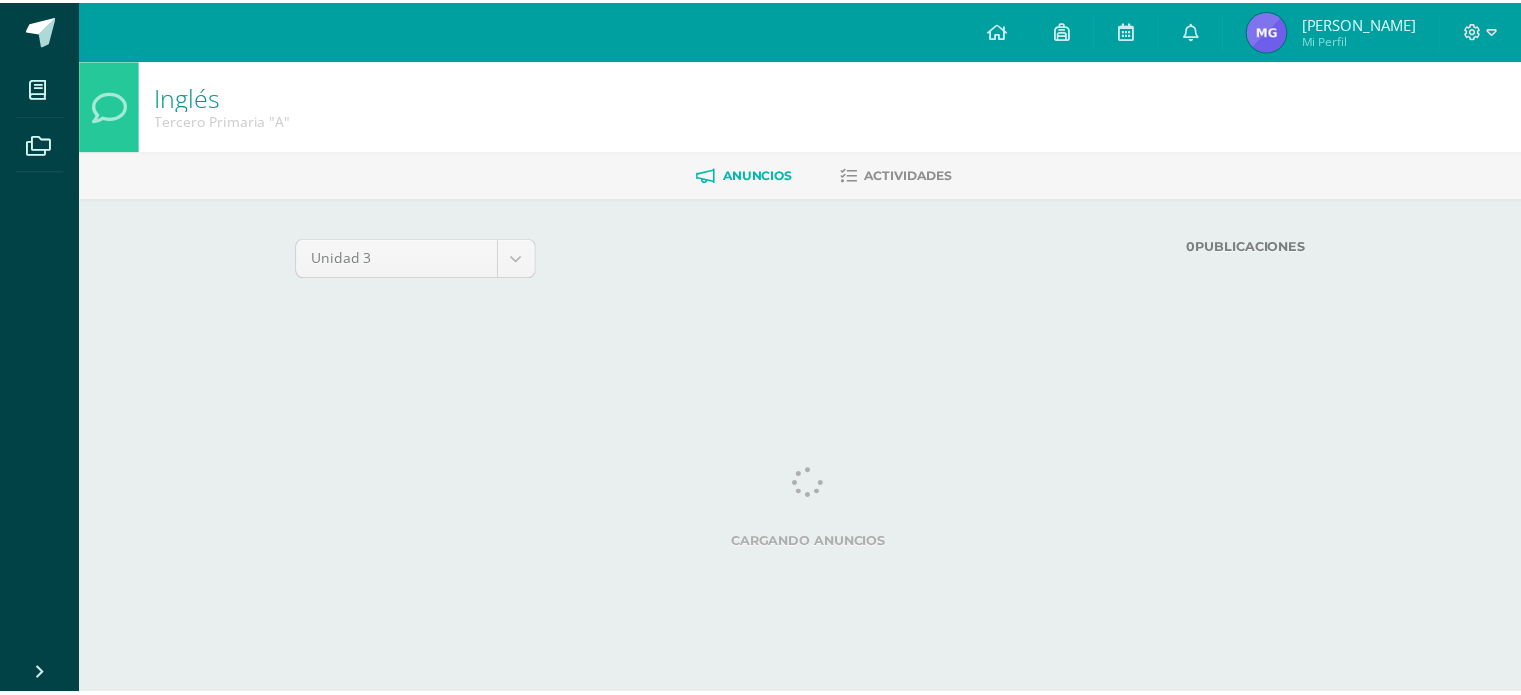 scroll, scrollTop: 0, scrollLeft: 0, axis: both 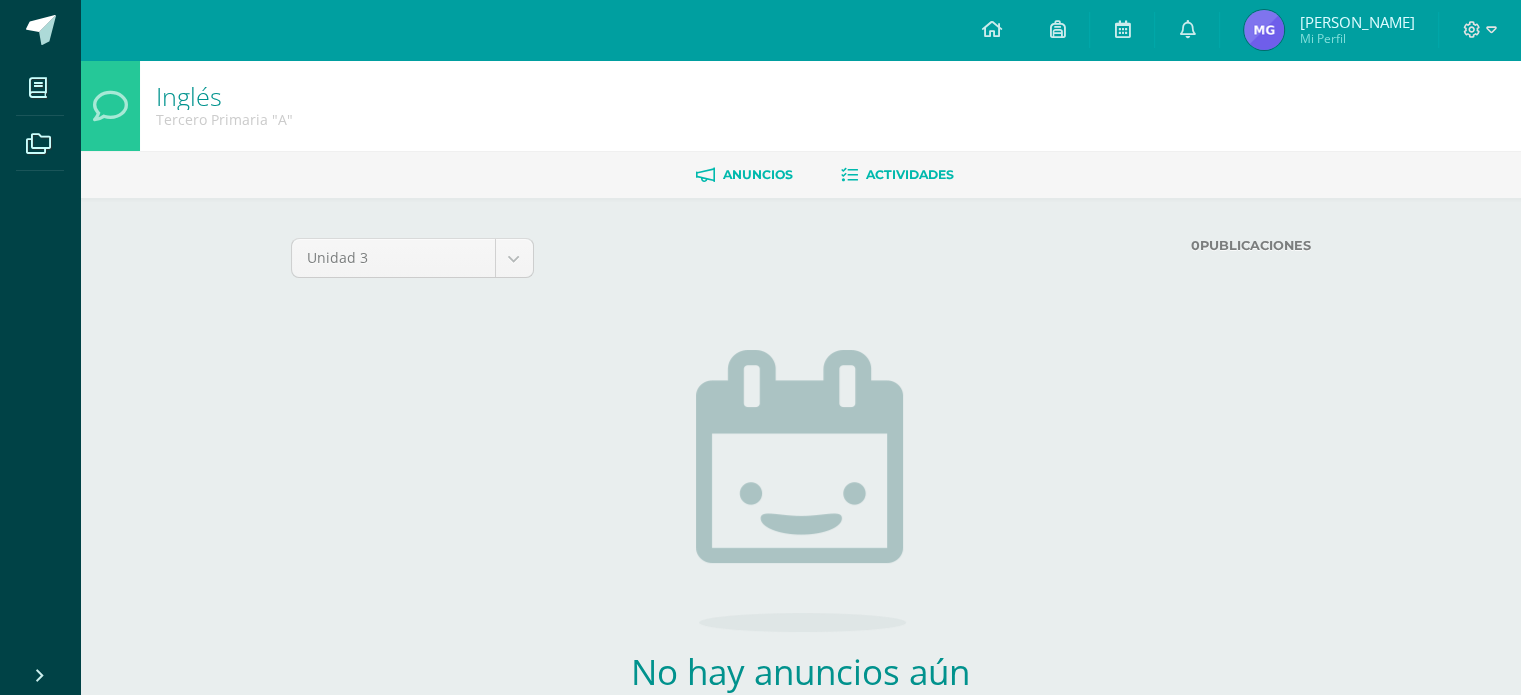 click on "Actividades" at bounding box center (897, 175) 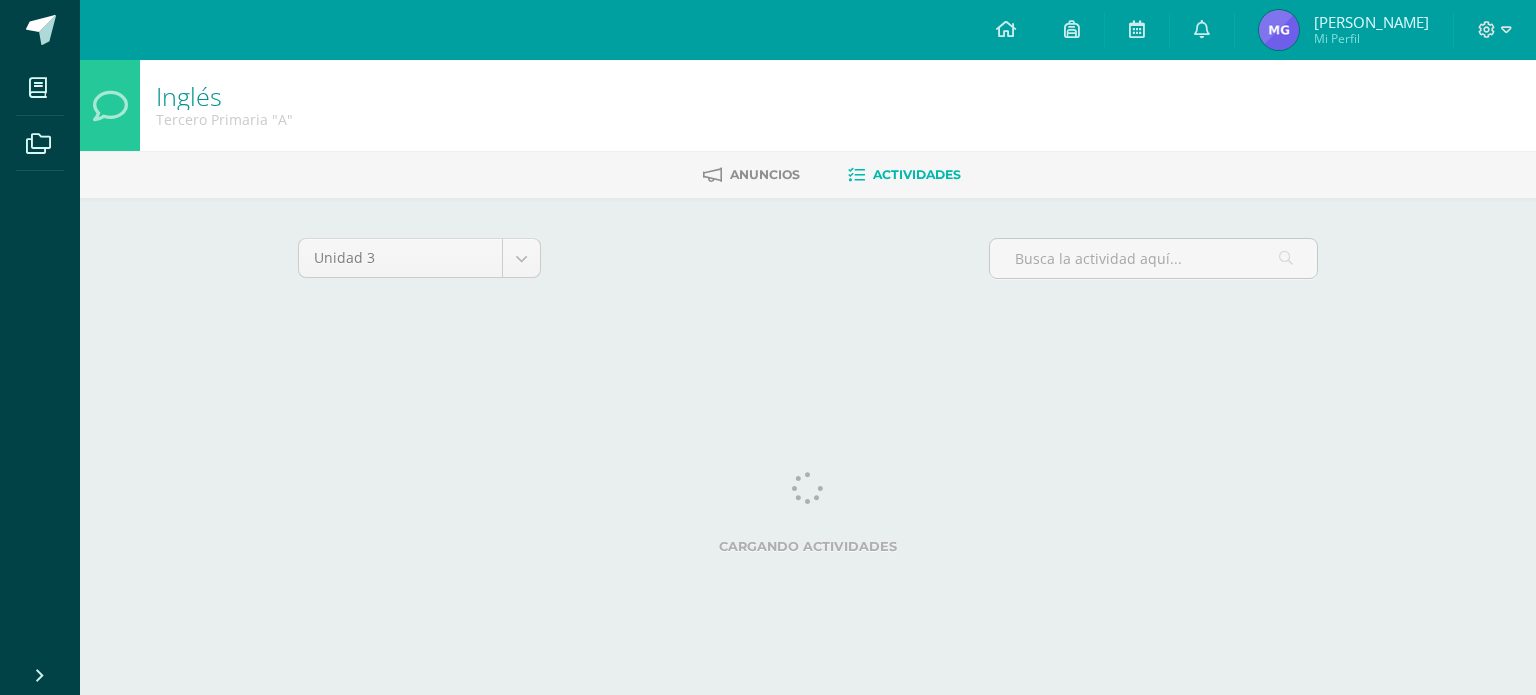 scroll, scrollTop: 0, scrollLeft: 0, axis: both 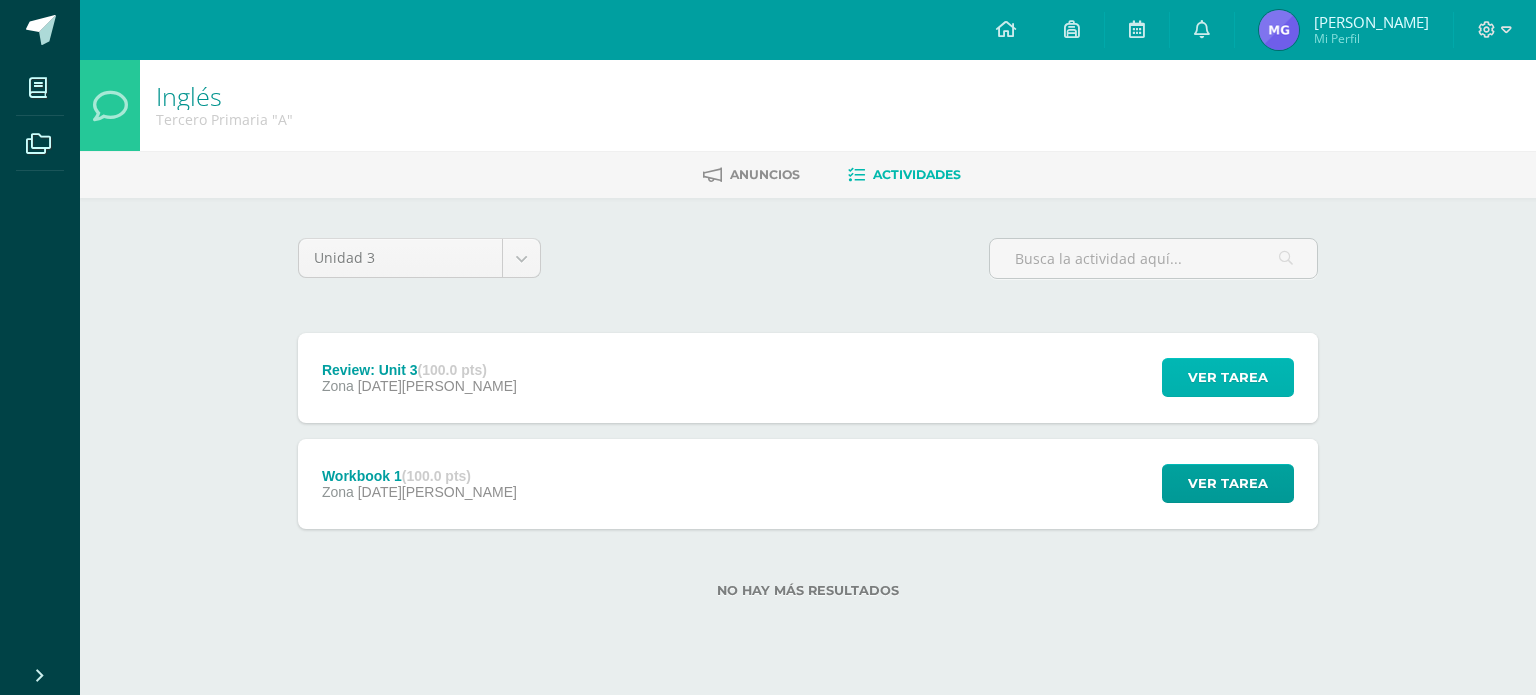 click on "Ver tarea" at bounding box center [1228, 377] 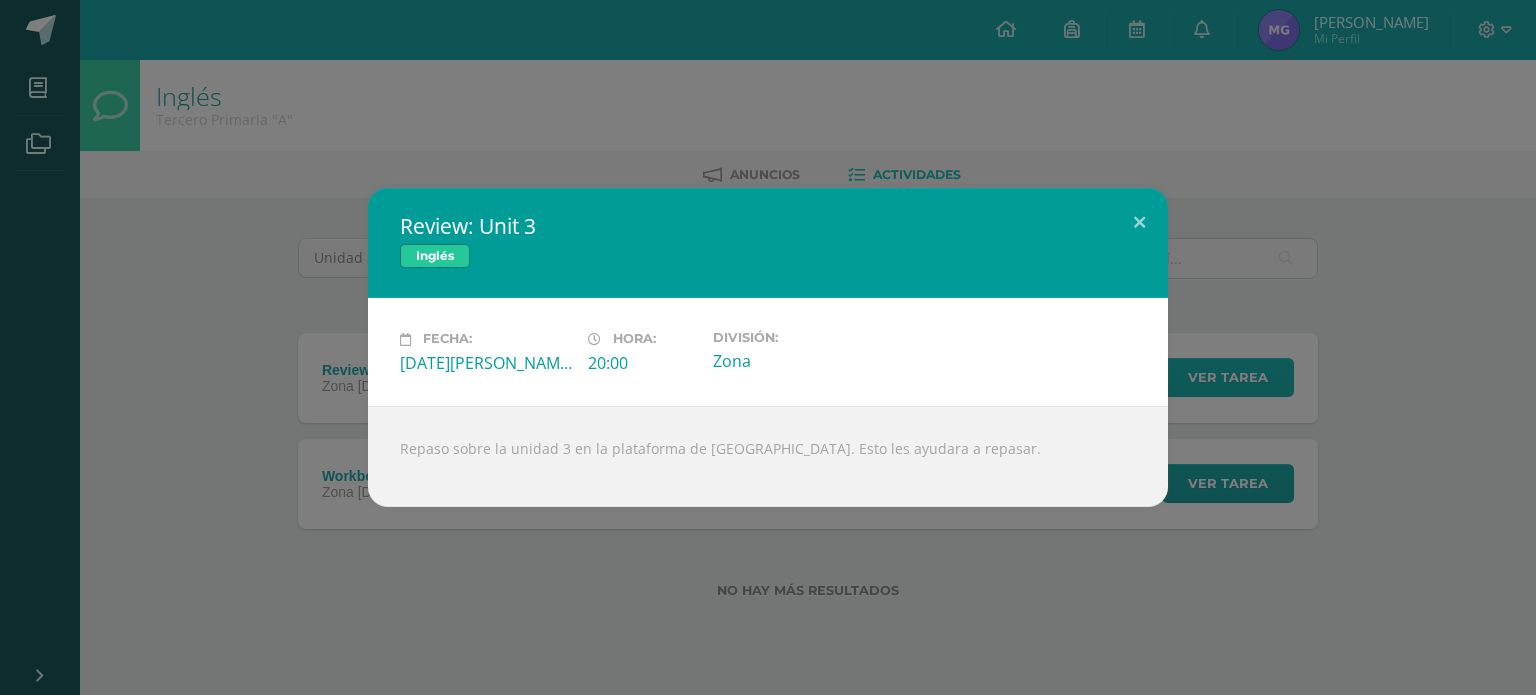 click on "Review: Unit 3
Inglés
Fecha:
Lunes 07 de Julio
Hora:
20:00
División:
Zona" at bounding box center (768, 347) 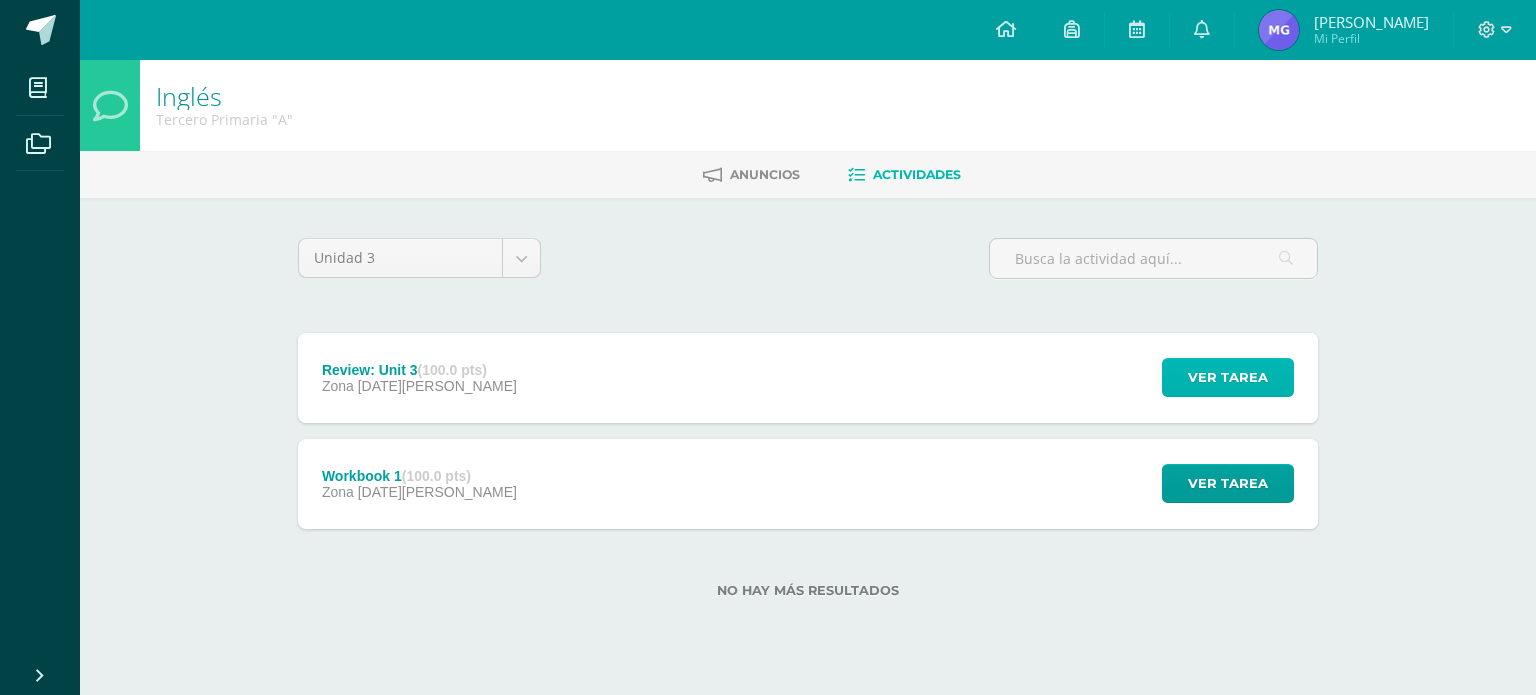 click on "Ver tarea" at bounding box center [1228, 377] 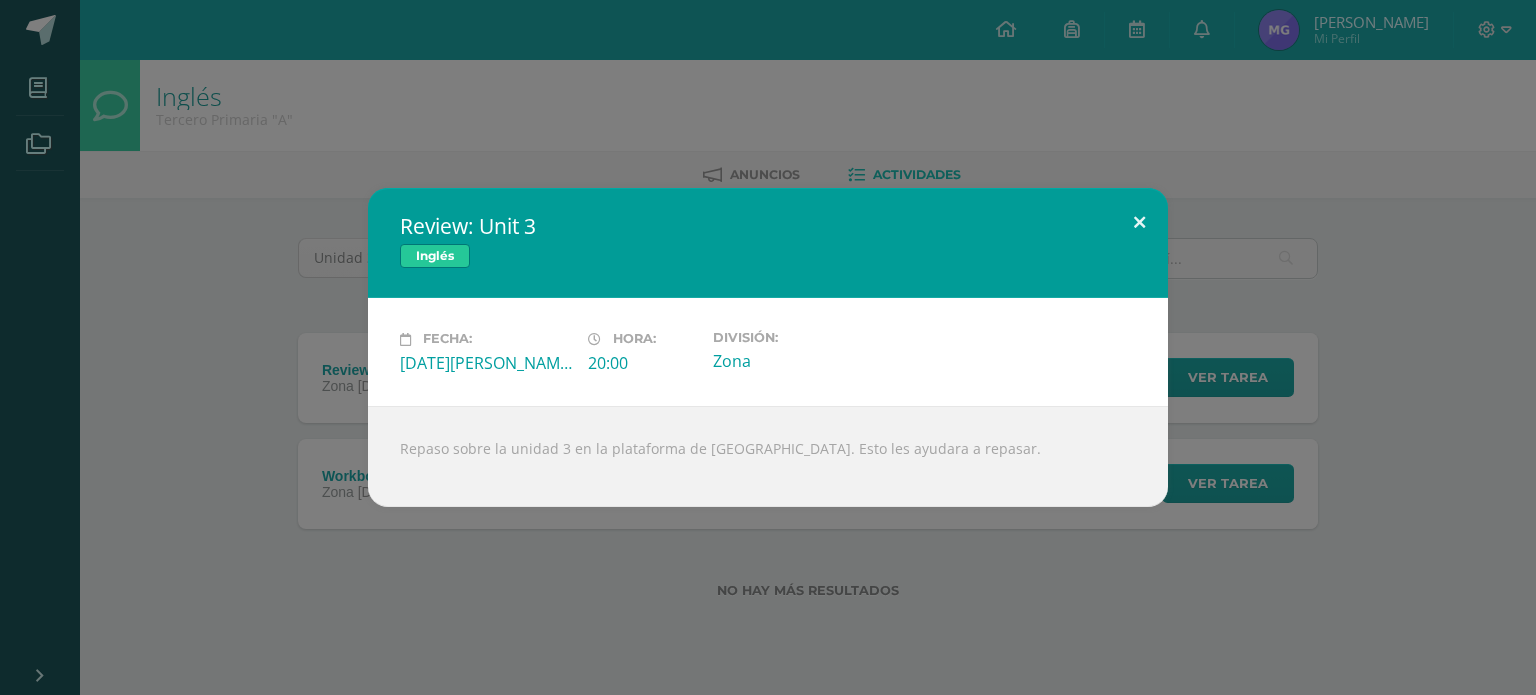 click at bounding box center [1139, 222] 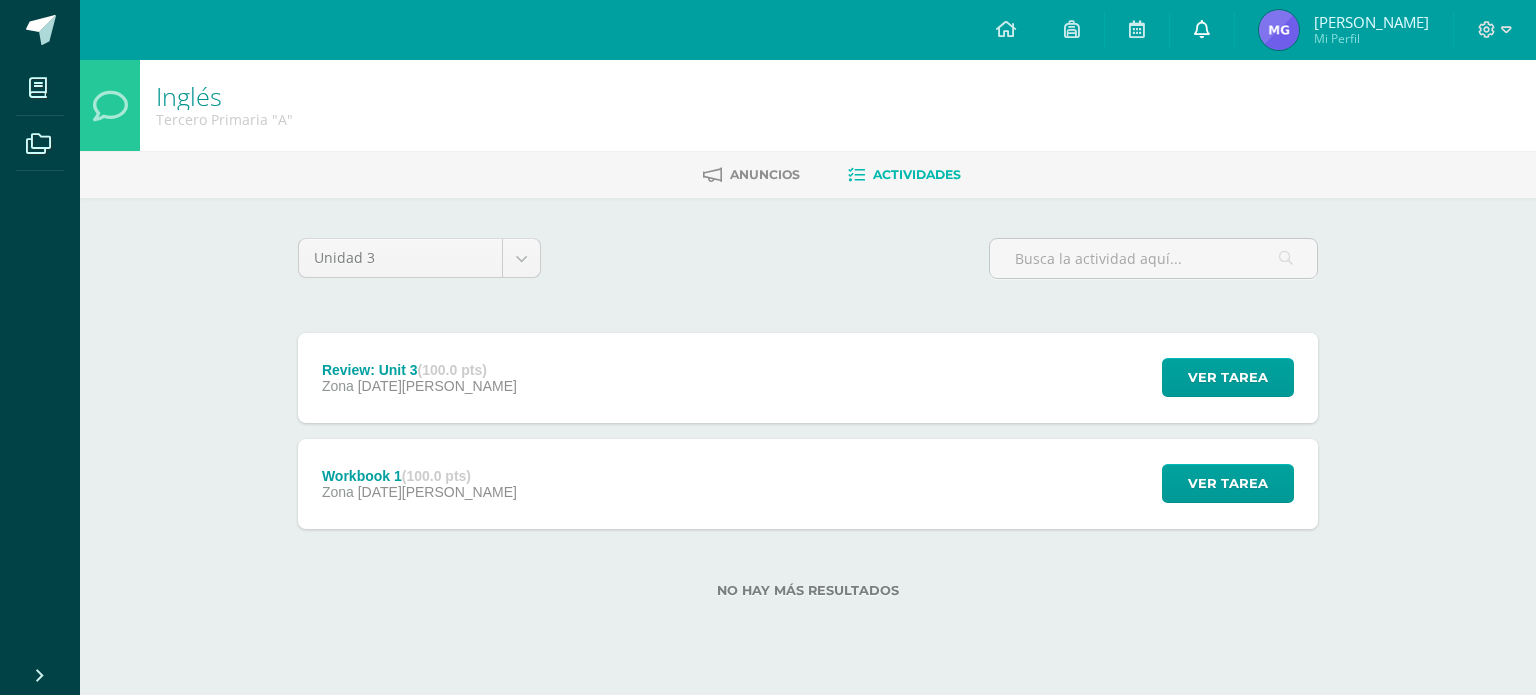 click at bounding box center (1202, 29) 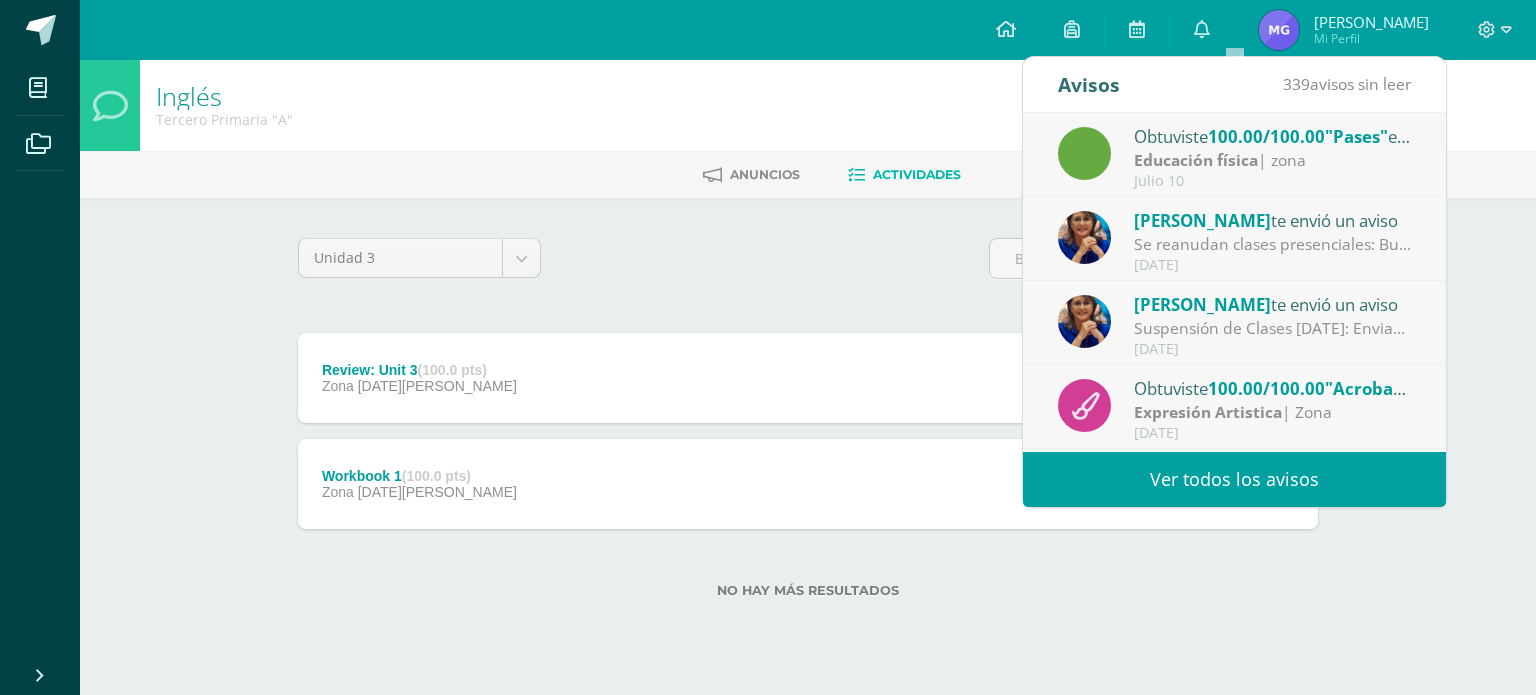 click on "Ver todos los avisos" at bounding box center (1234, 479) 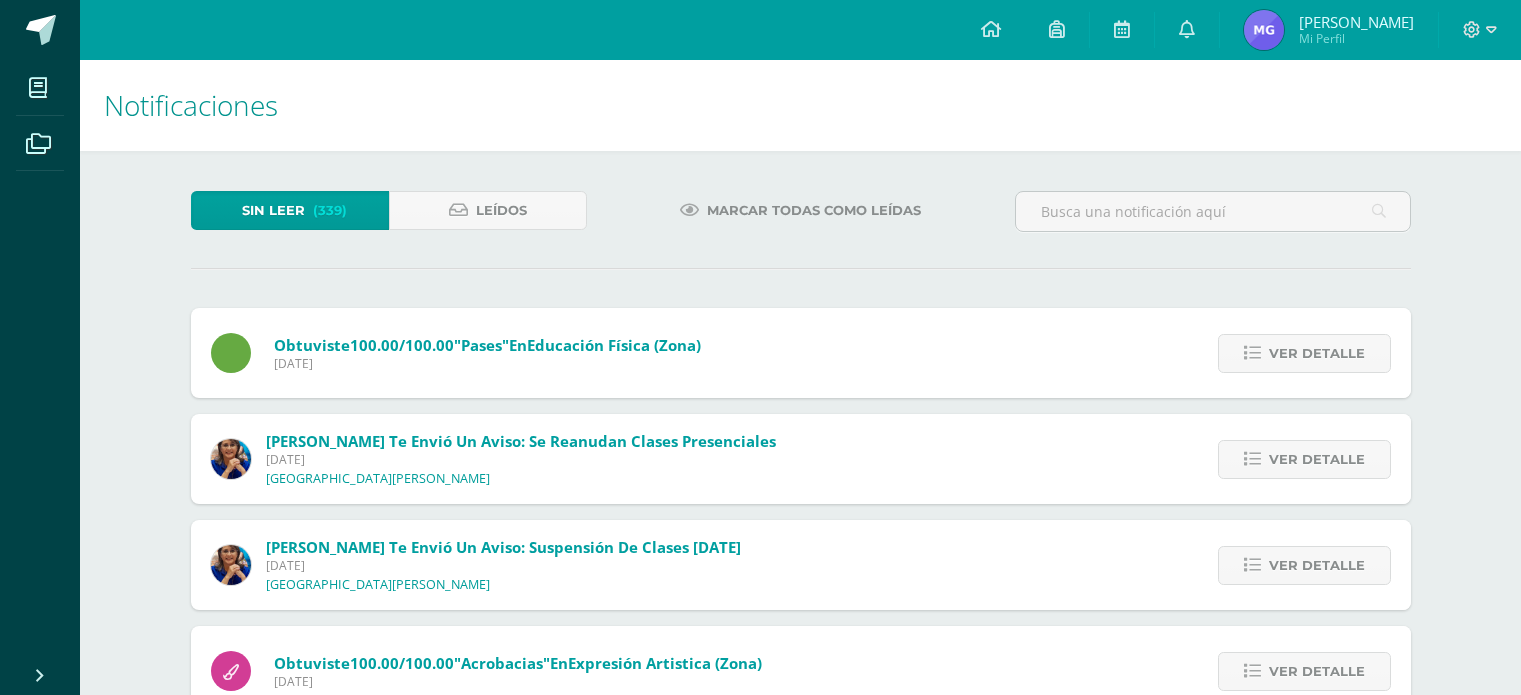 scroll, scrollTop: 0, scrollLeft: 0, axis: both 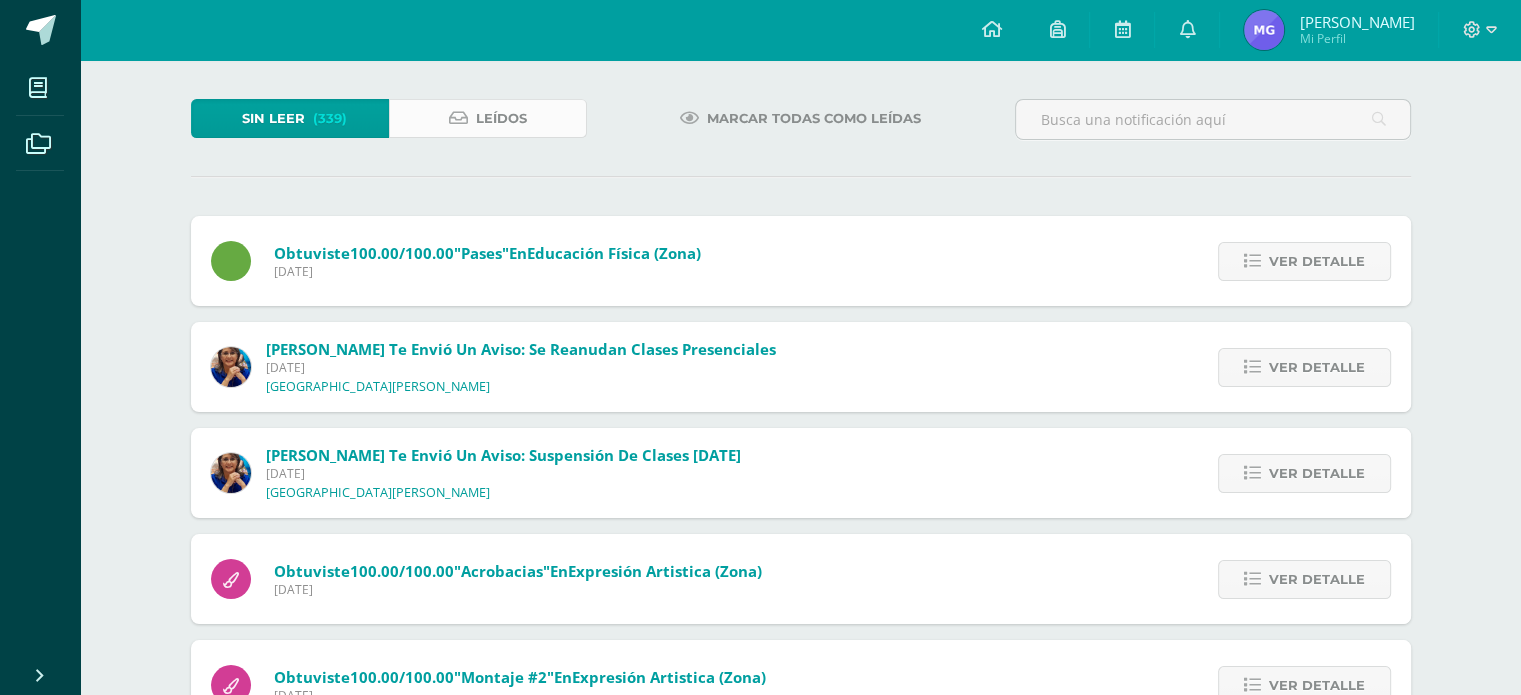 click on "Leídos" at bounding box center (501, 118) 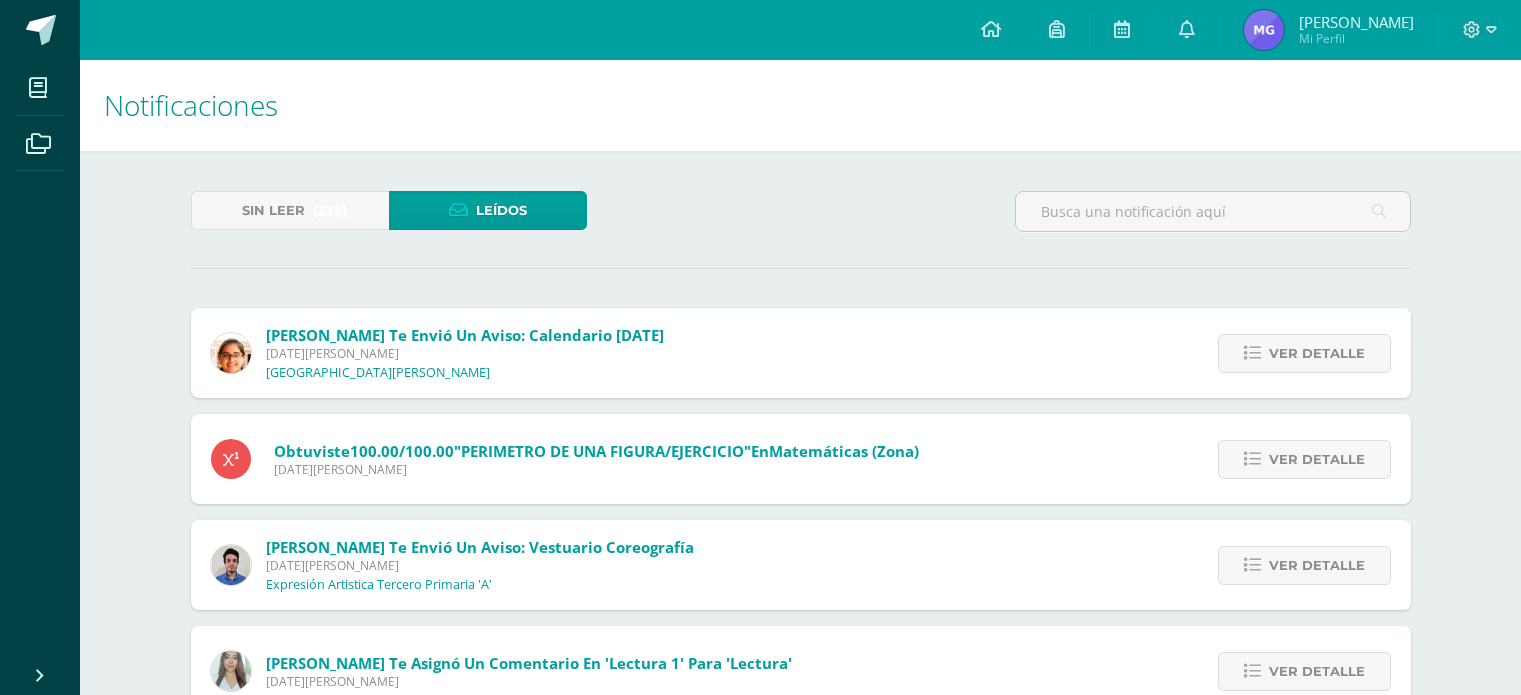 scroll, scrollTop: 0, scrollLeft: 0, axis: both 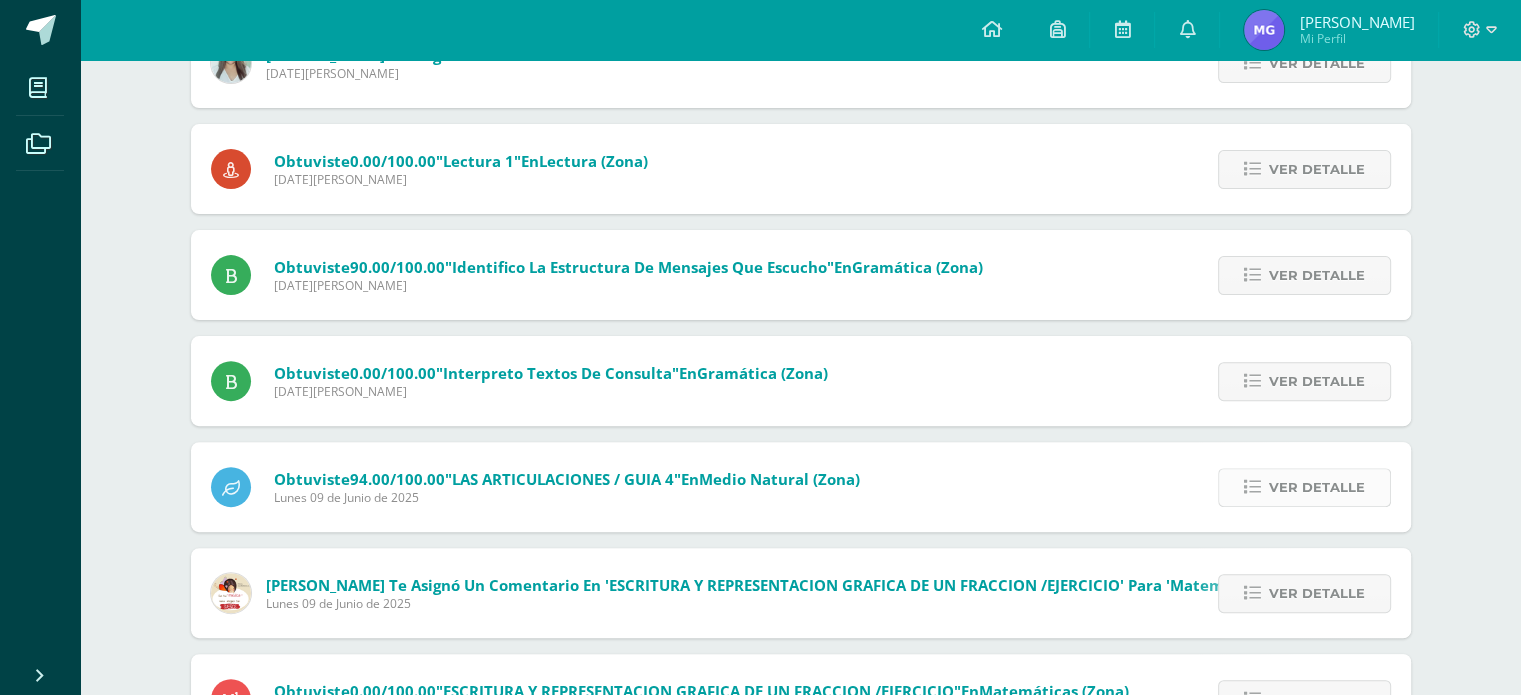 click on "Ver detalle" at bounding box center (1317, 487) 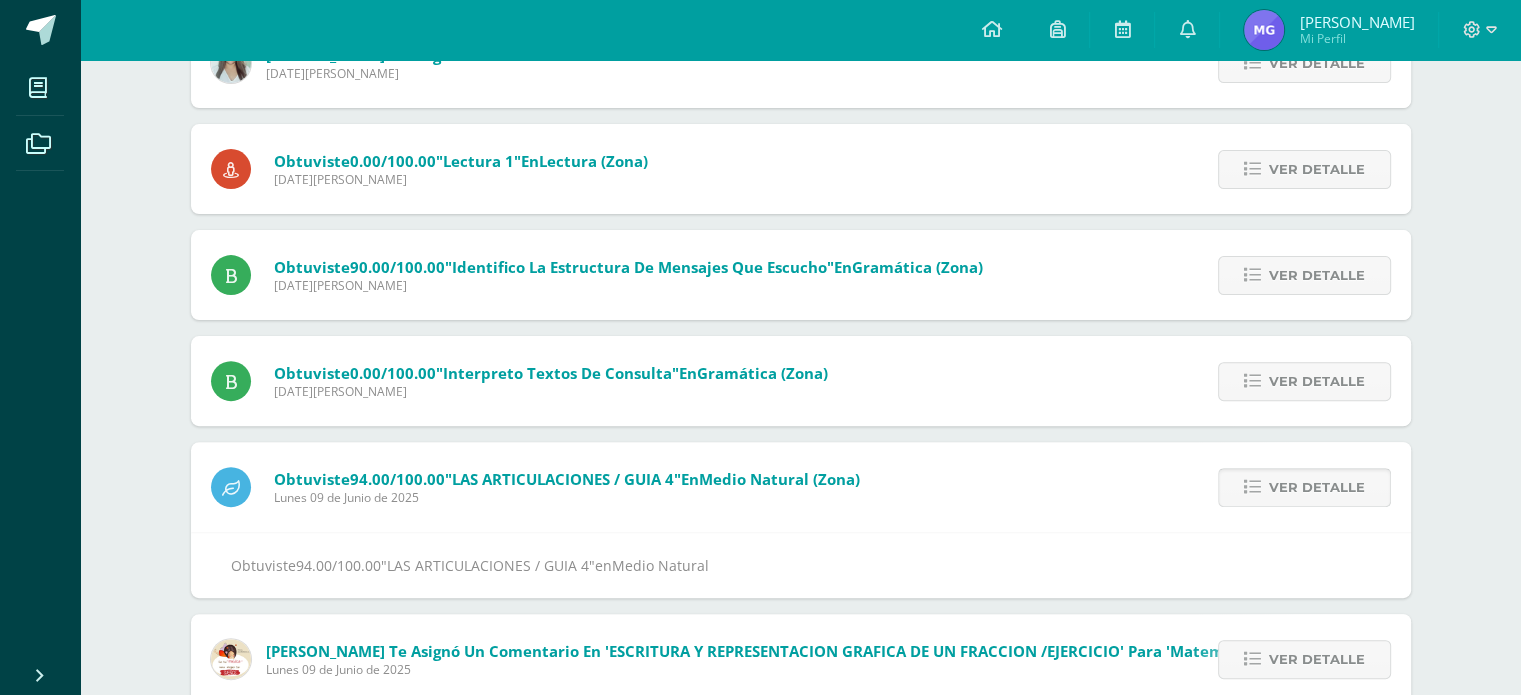 click on "Ver detalle" at bounding box center [1317, 487] 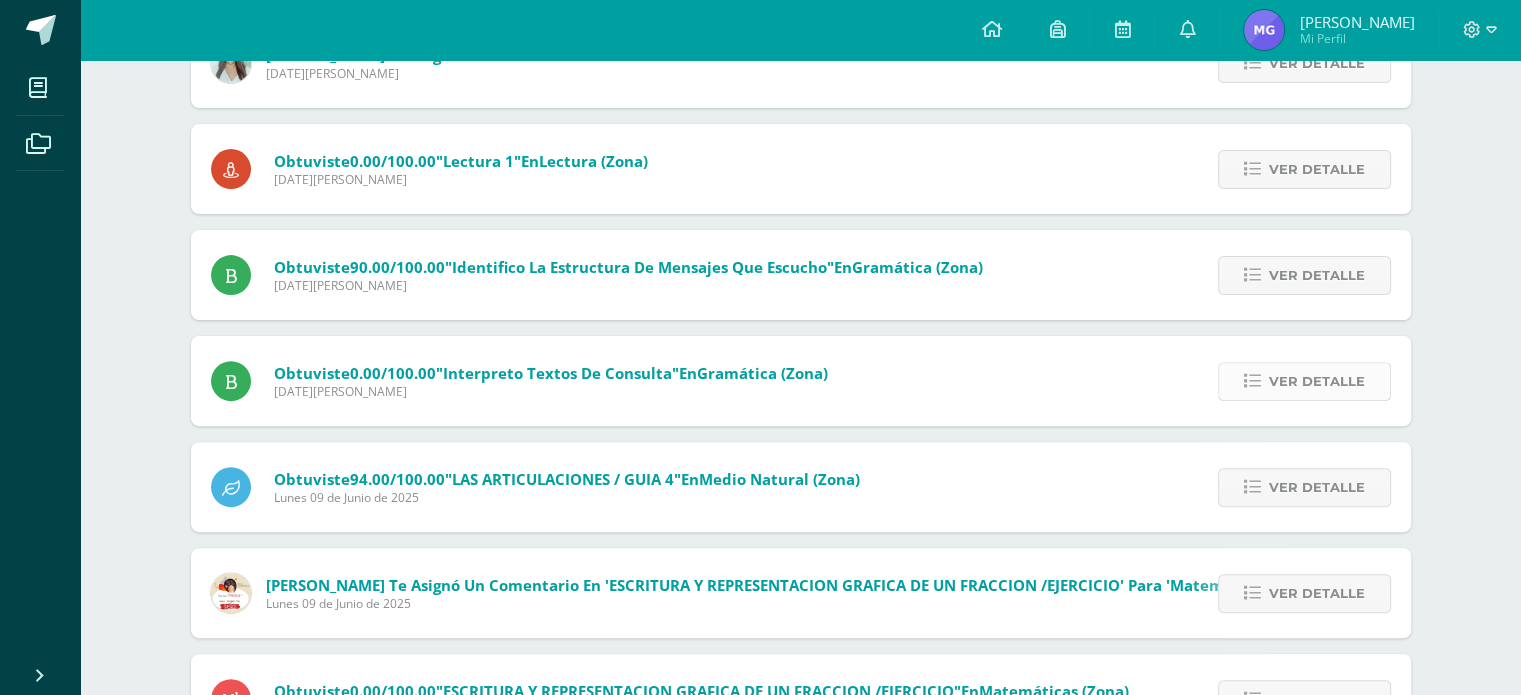 click at bounding box center [1252, 381] 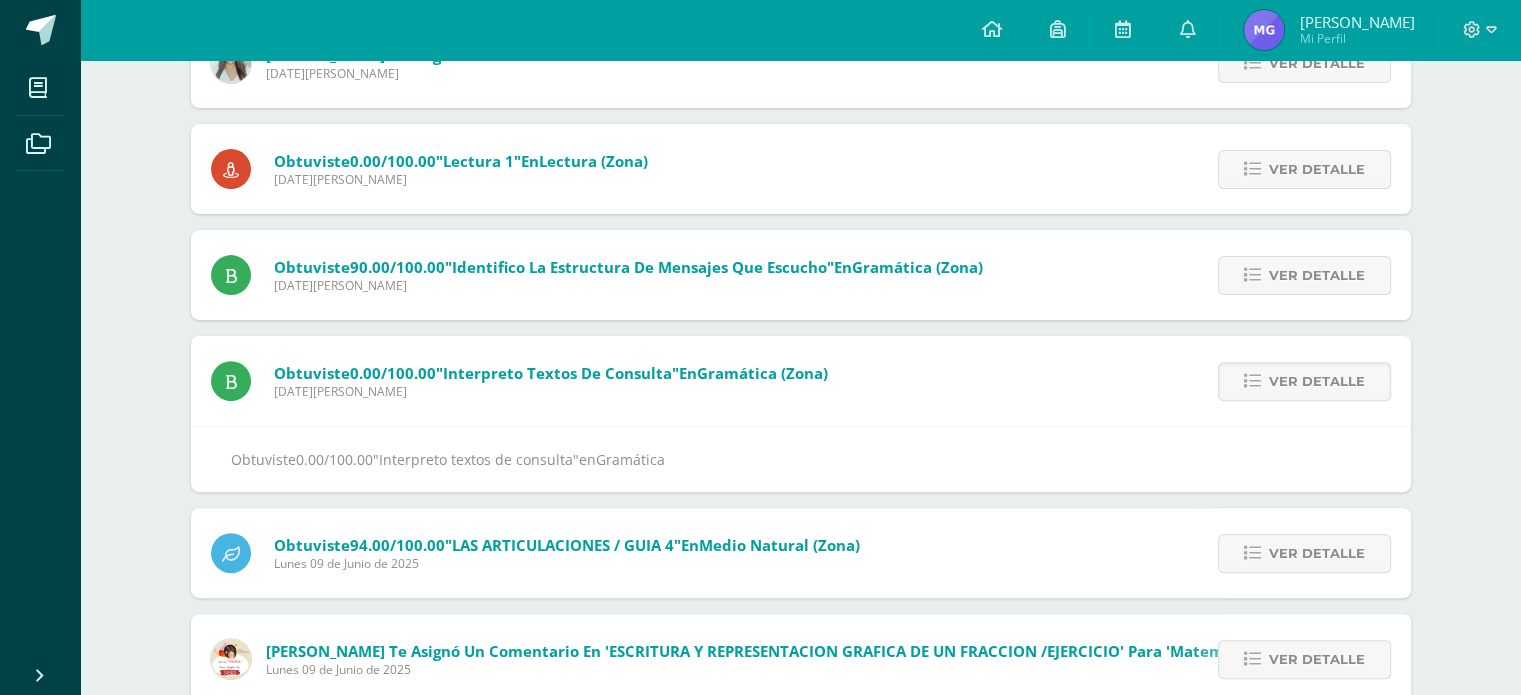 click on "Ver detalle" at bounding box center [1299, 381] 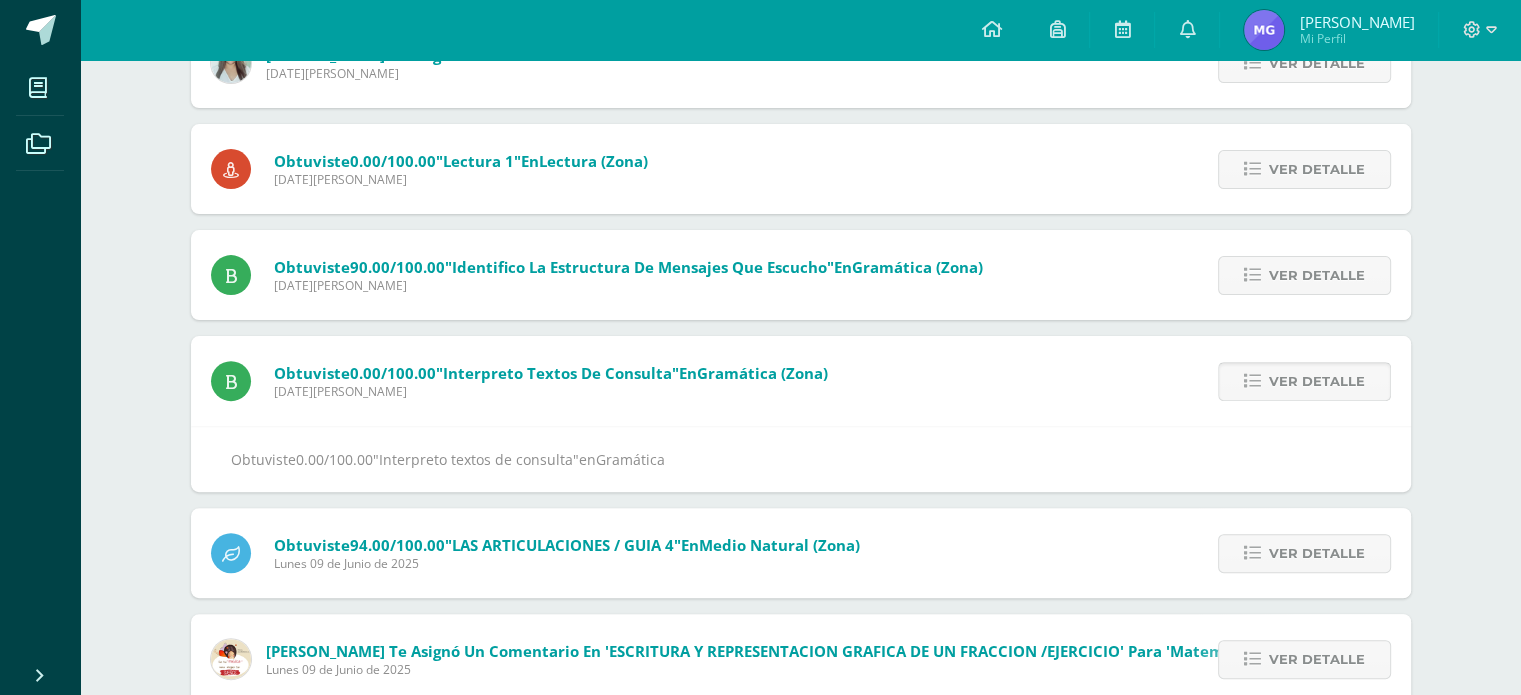 click on "Ver detalle" at bounding box center [1304, 381] 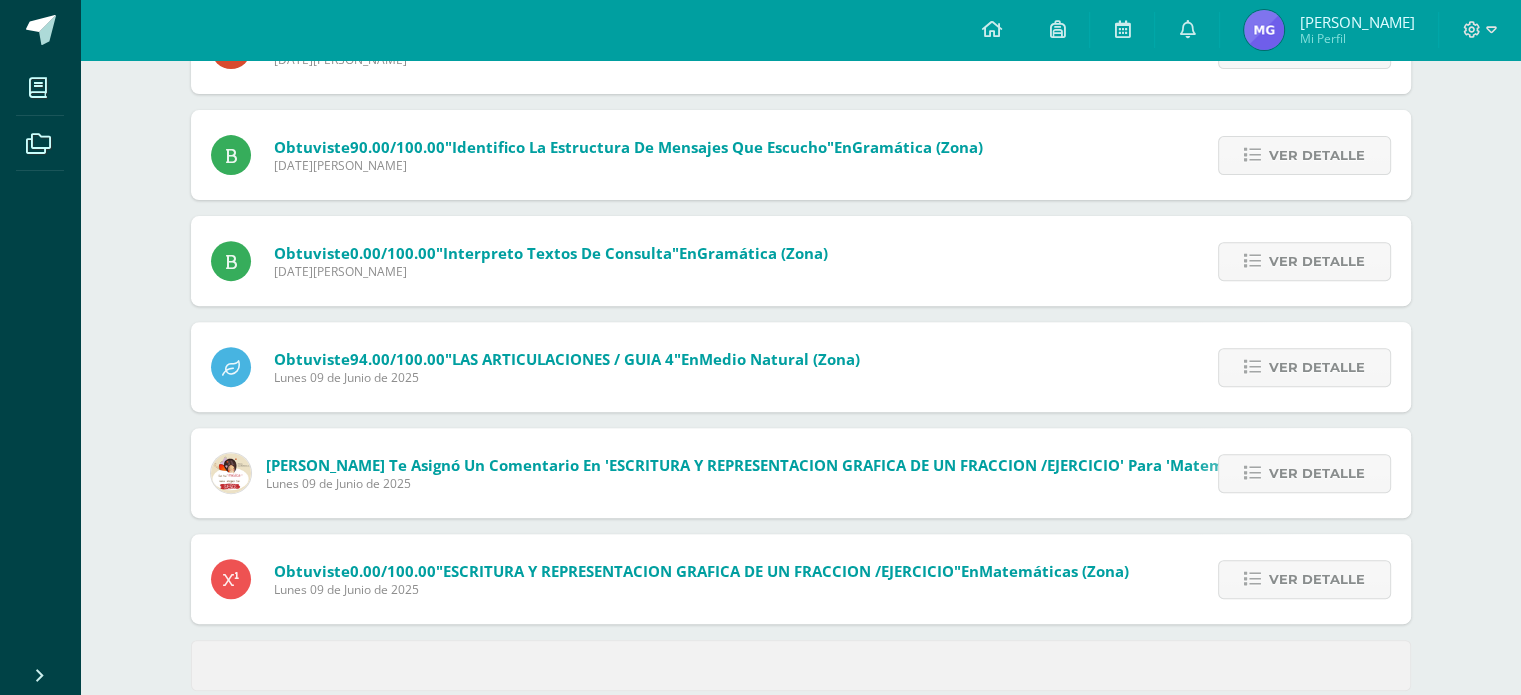scroll, scrollTop: 764, scrollLeft: 0, axis: vertical 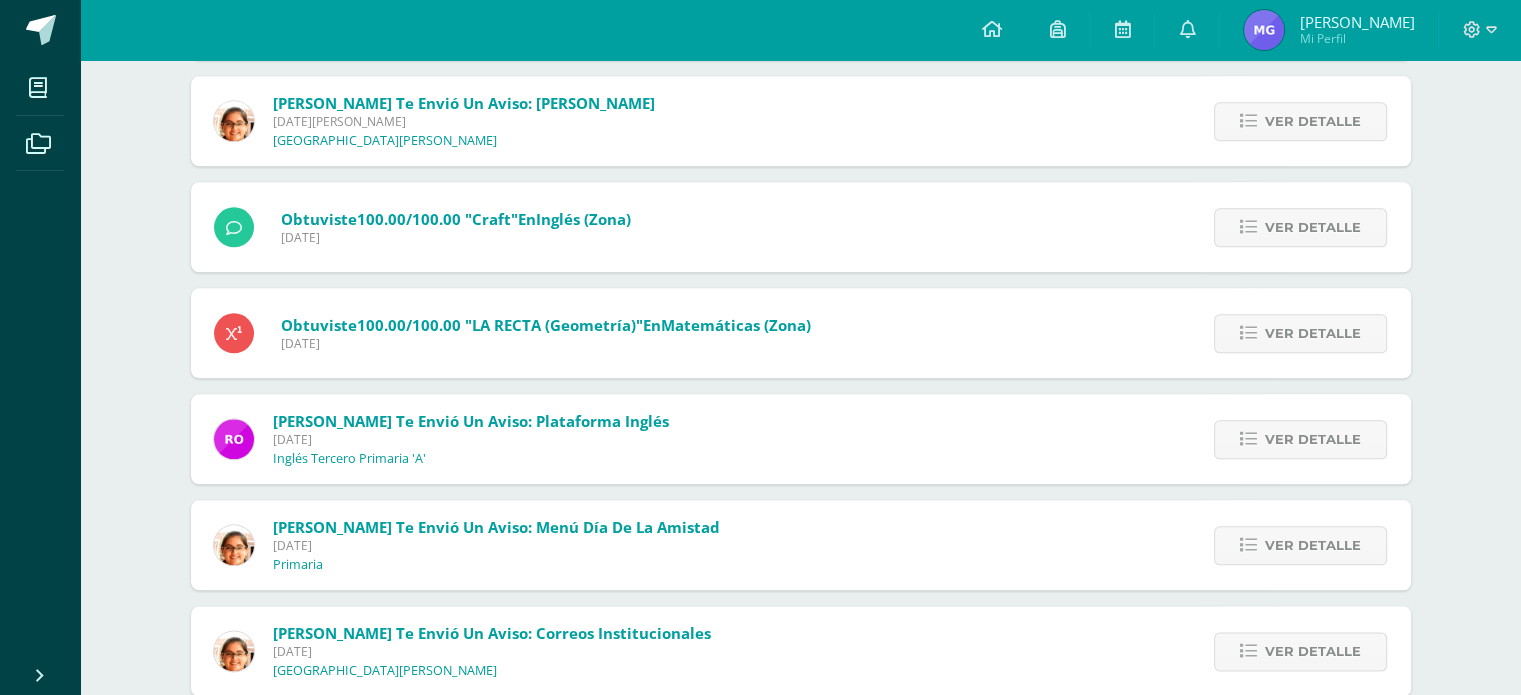 click on "[DATE]" at bounding box center (471, 439) 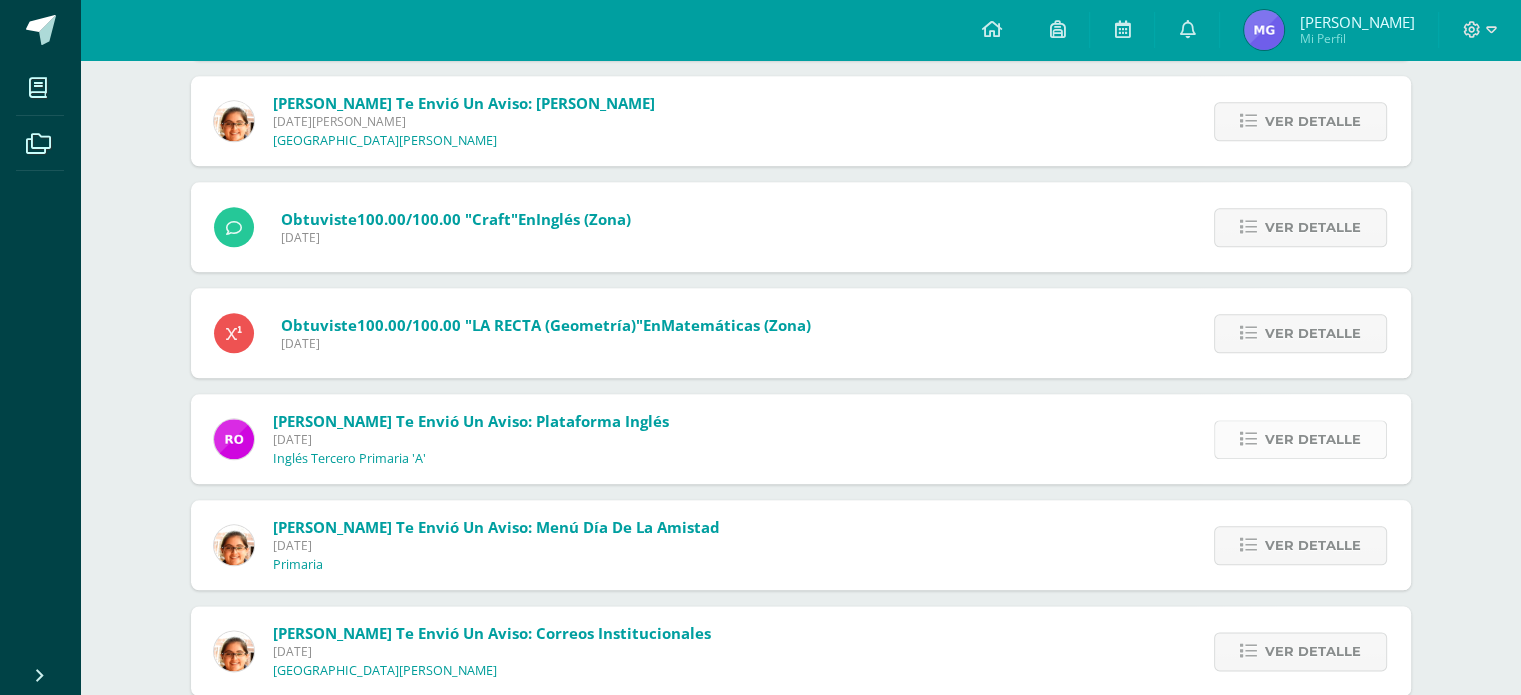 click on "Ver detalle" at bounding box center [1313, 439] 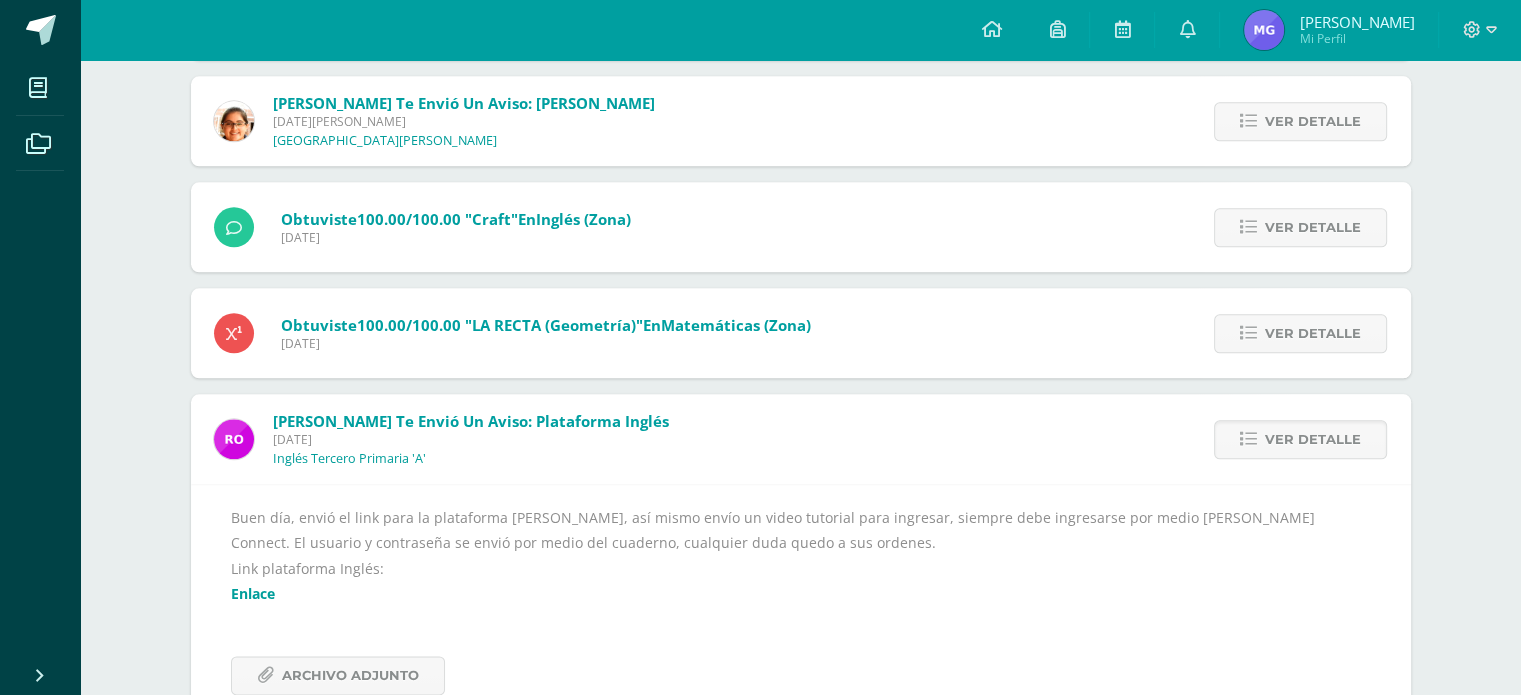 click on "Enlace" at bounding box center (253, 593) 